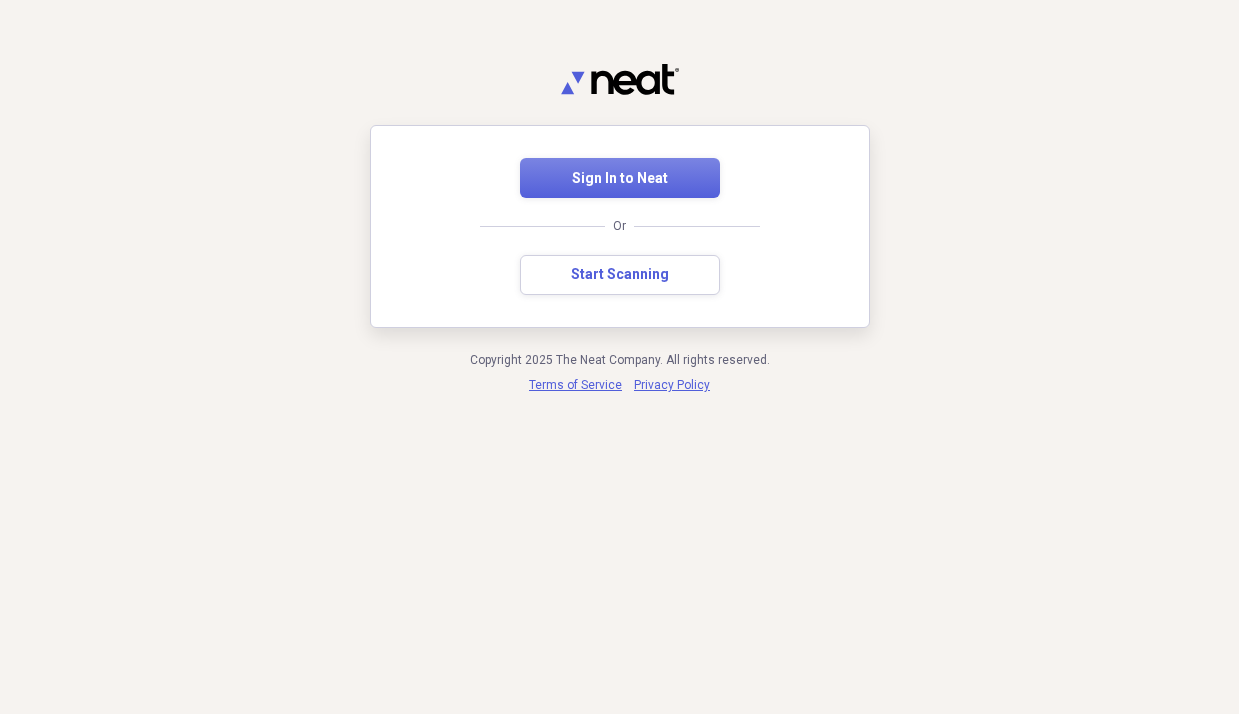 scroll, scrollTop: 0, scrollLeft: 0, axis: both 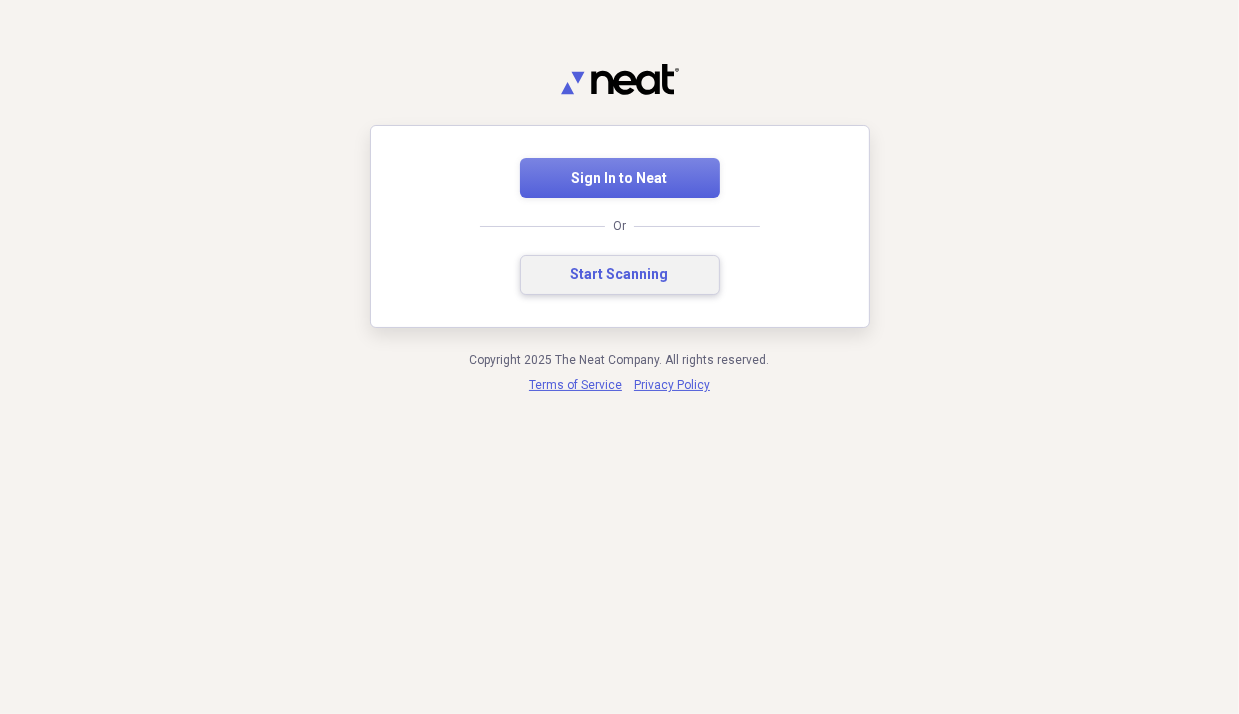 click on "Start Scanning" at bounding box center (620, 275) 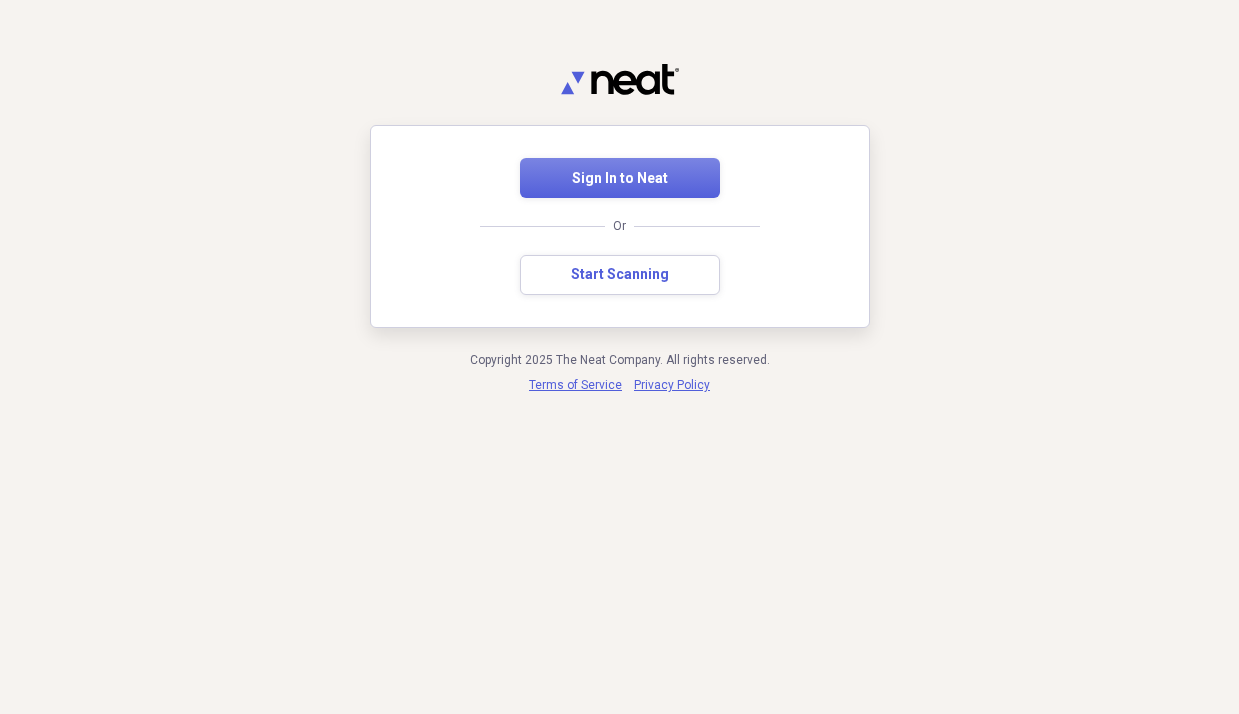 scroll, scrollTop: 0, scrollLeft: 0, axis: both 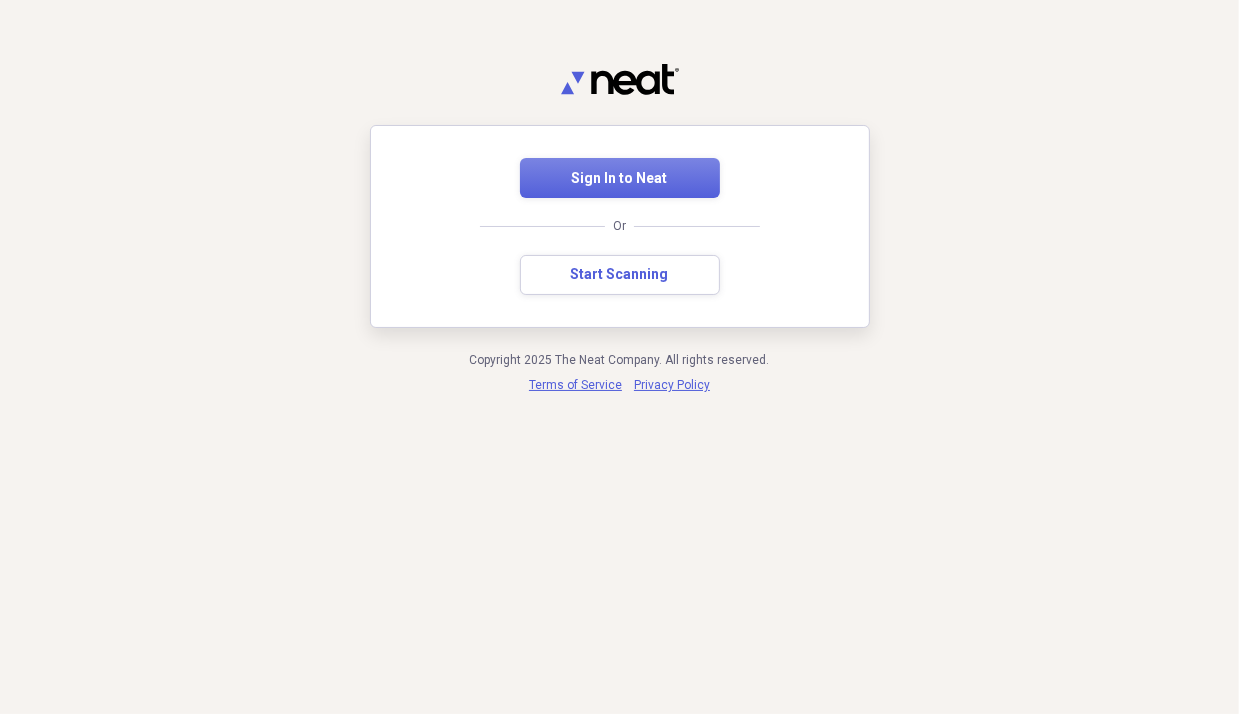 click on "Sign In to Neat Or Start Scanning Copyright 2025 The Neat Company. All rights reserved. Terms of Service Privacy Policy" at bounding box center (619, 229) 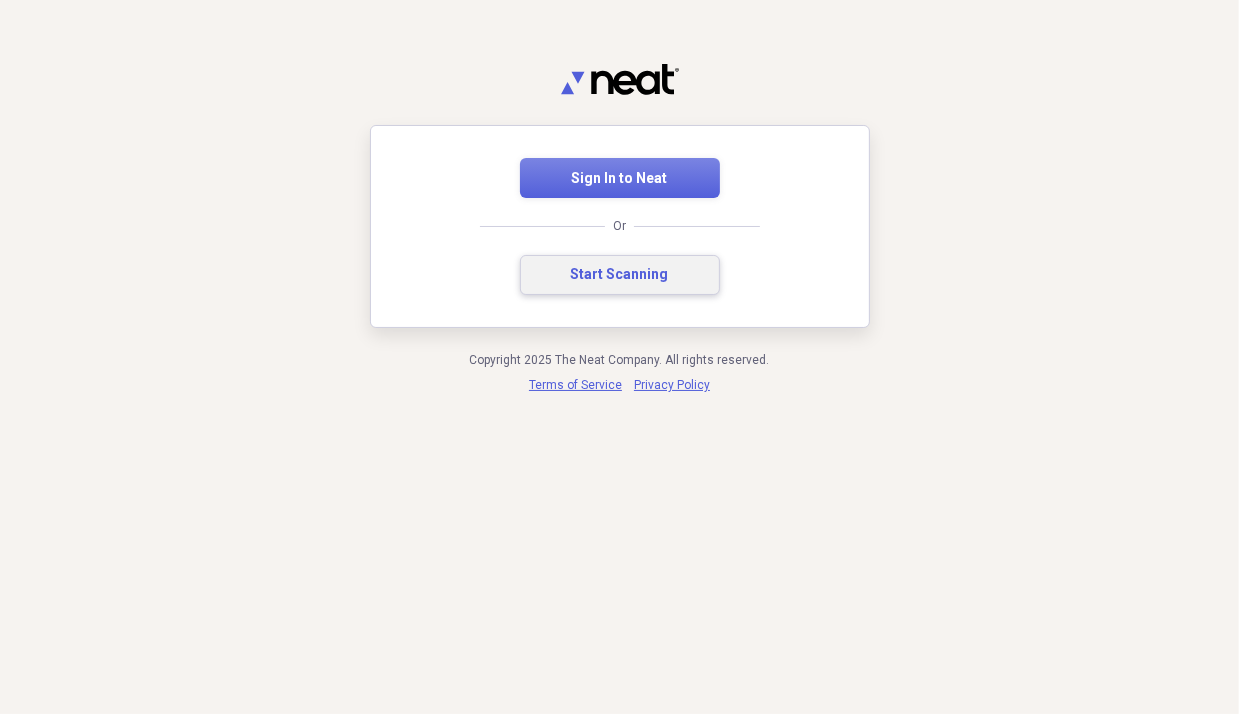 click on "Start Scanning" at bounding box center [620, 275] 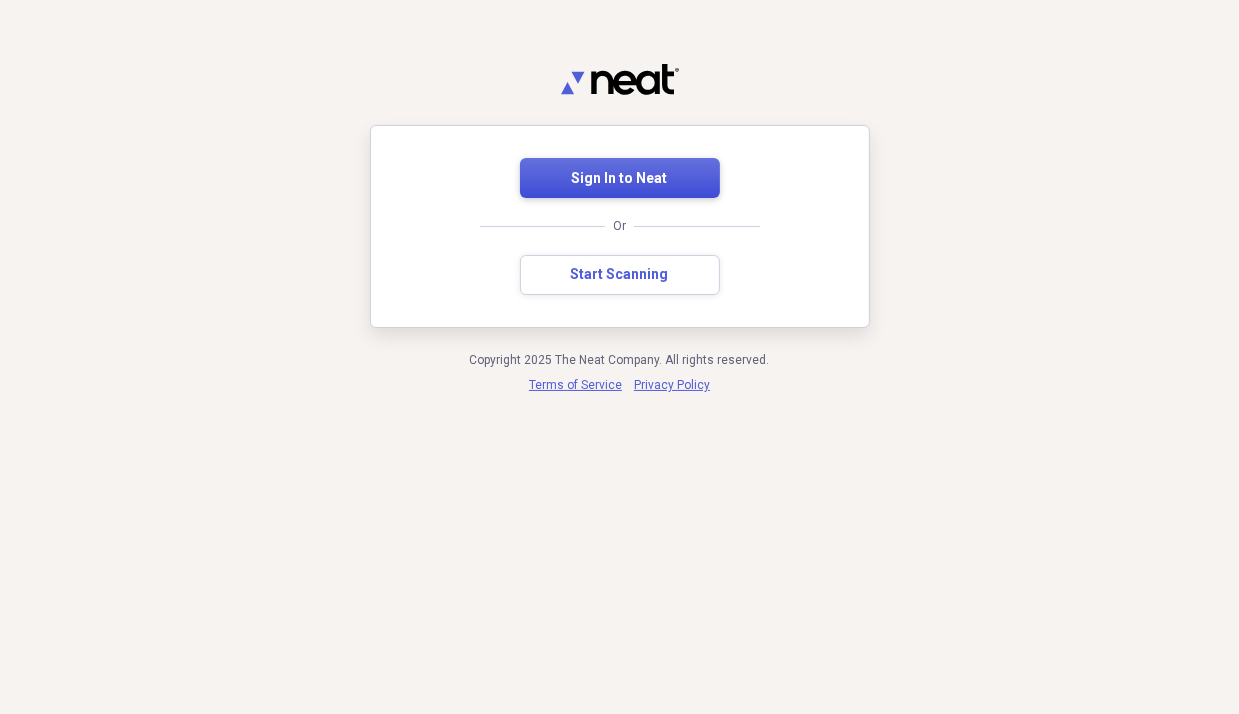 click on "Sign In to Neat" at bounding box center (620, 179) 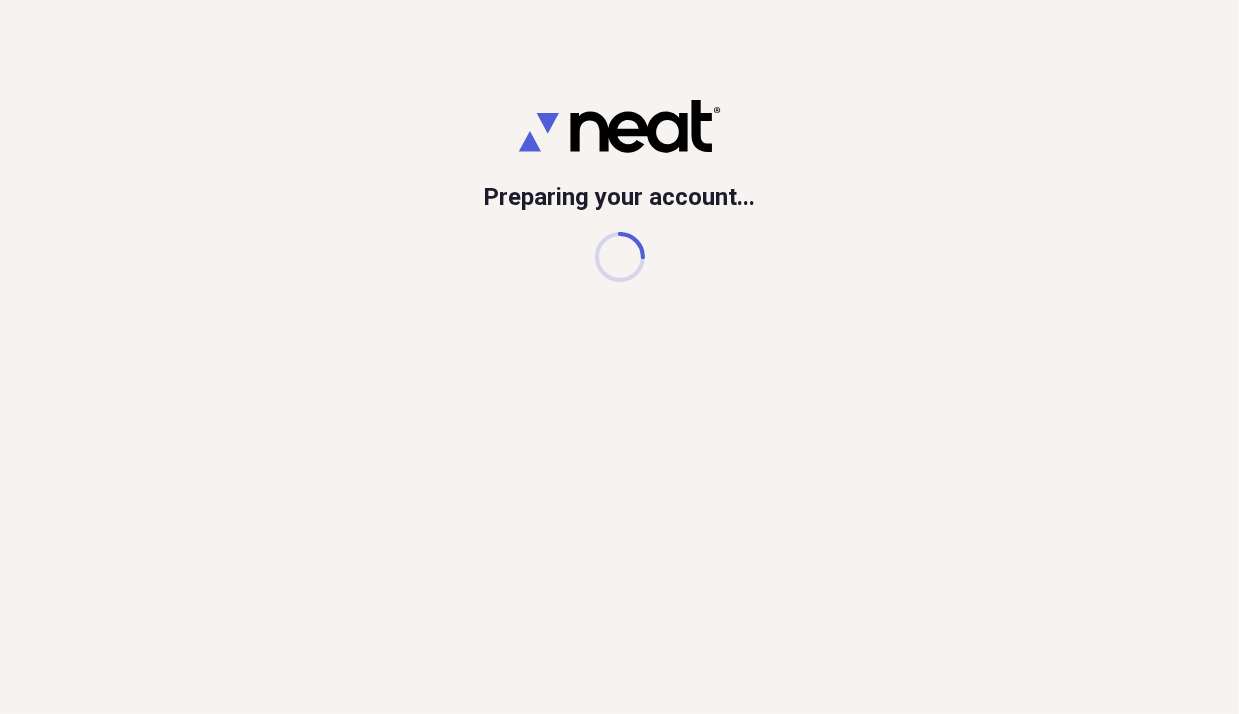 click on "Preparing your account..." at bounding box center (619, 357) 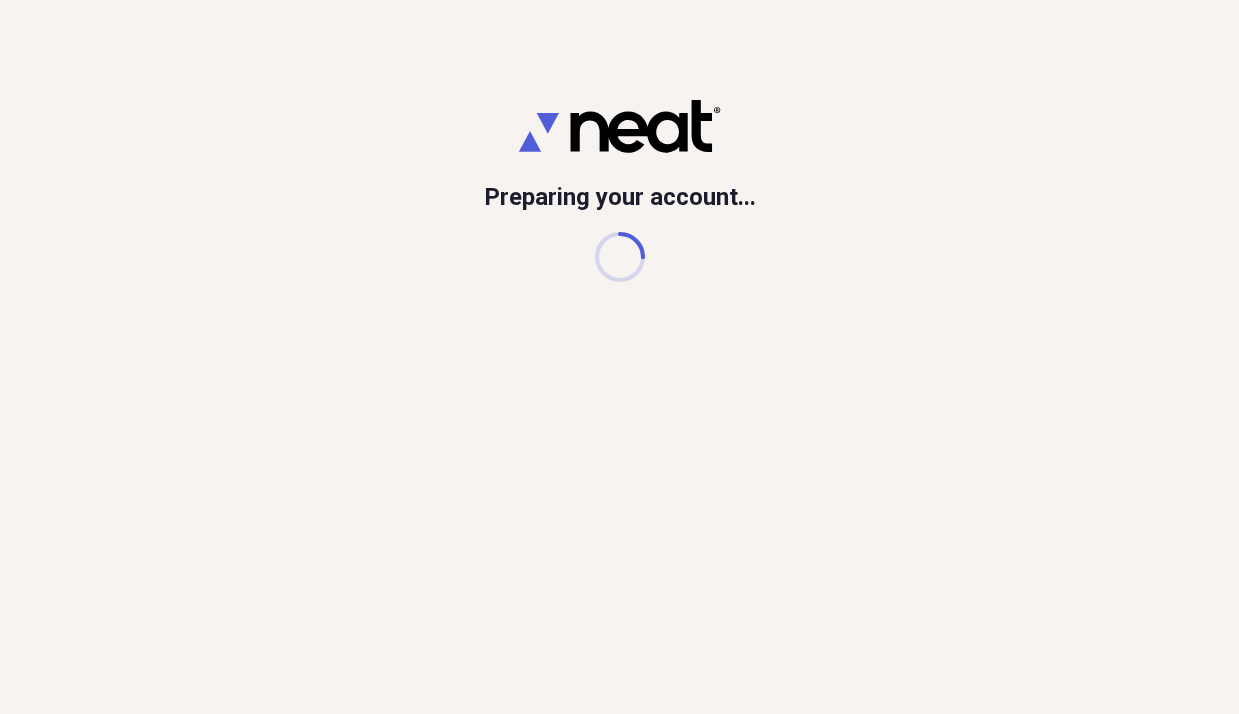 scroll, scrollTop: 0, scrollLeft: 0, axis: both 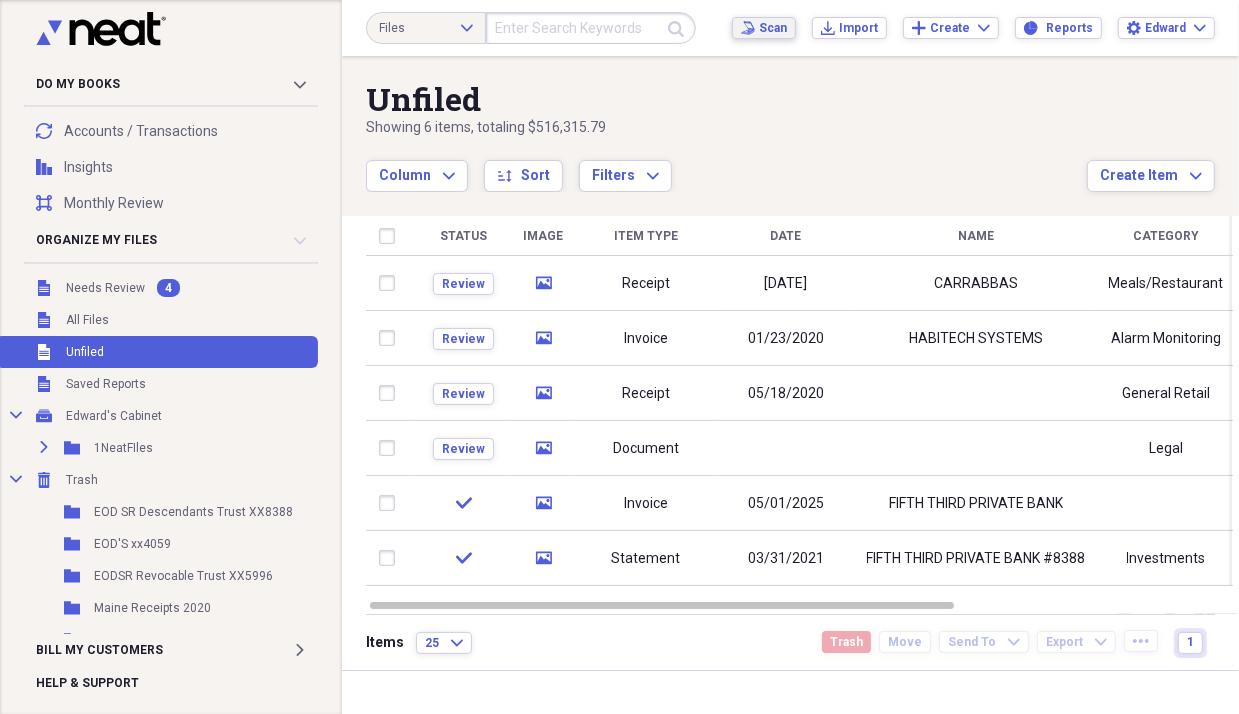 click on "Scan" at bounding box center [773, 28] 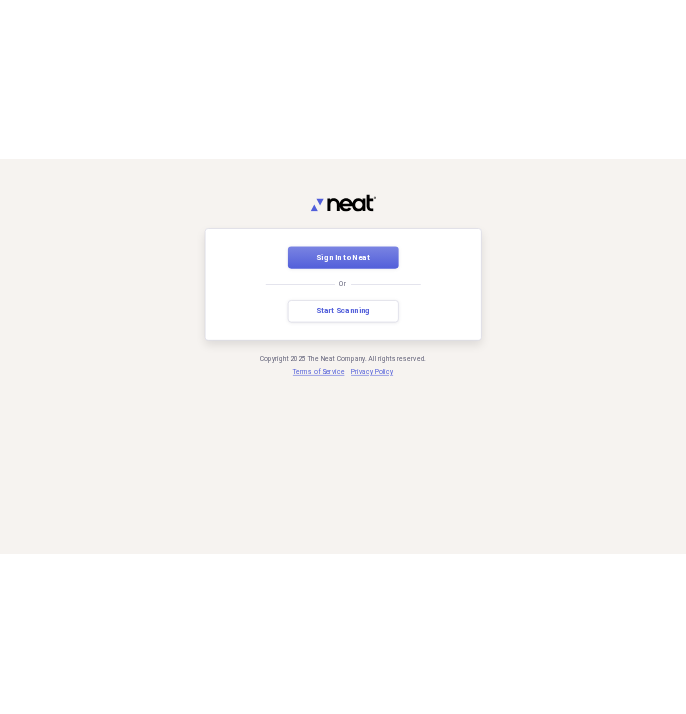 scroll, scrollTop: 0, scrollLeft: 0, axis: both 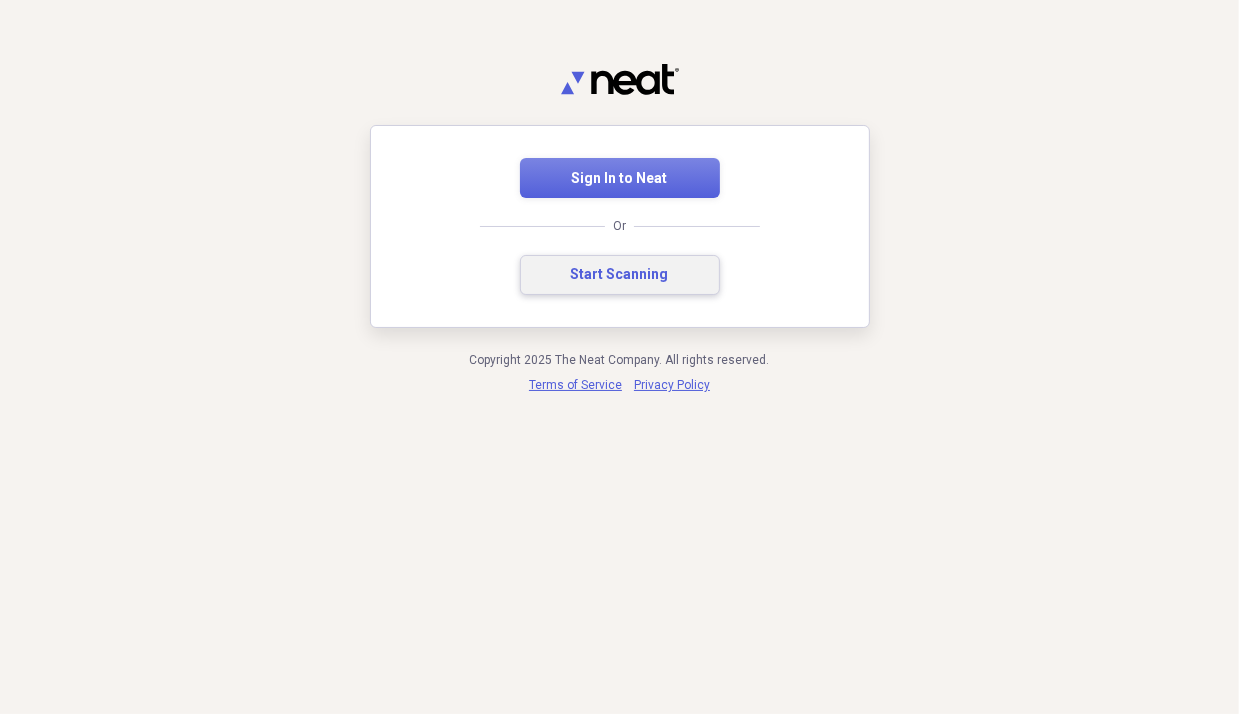 click on "Start Scanning" at bounding box center (620, 275) 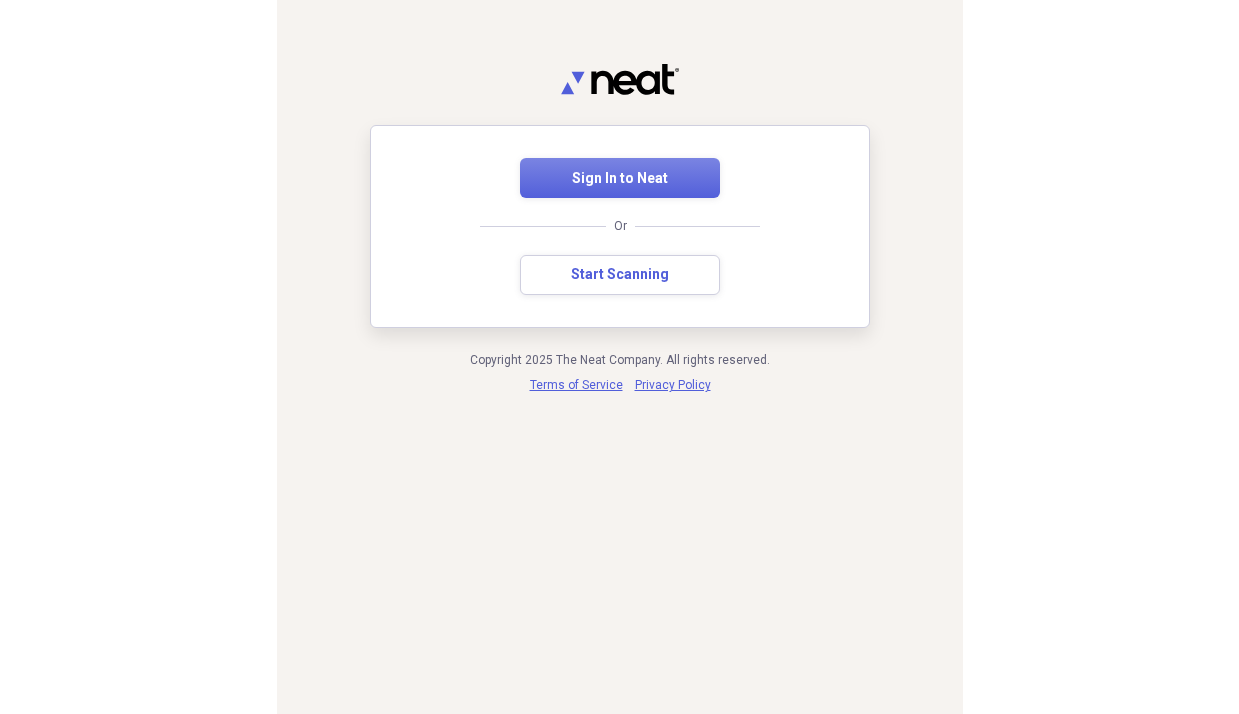 scroll, scrollTop: 0, scrollLeft: 0, axis: both 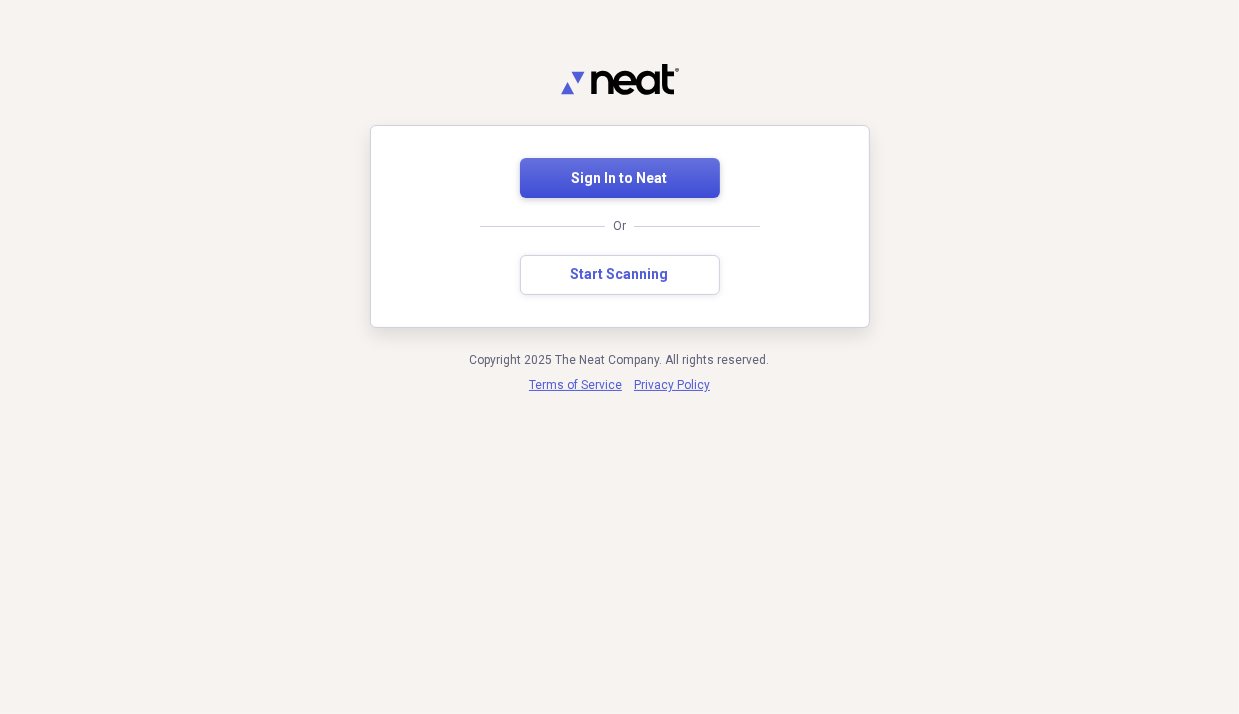 click on "Sign In to Neat" at bounding box center [620, 179] 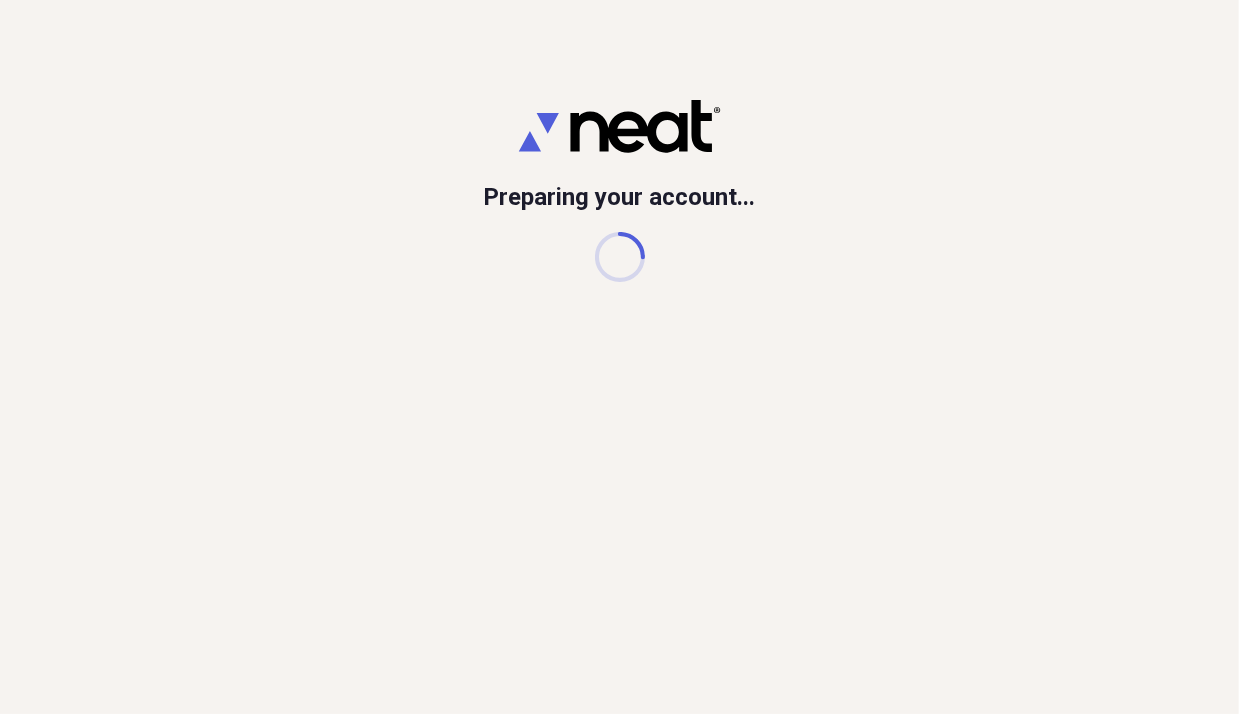 click on "Preparing your account..." at bounding box center (619, 357) 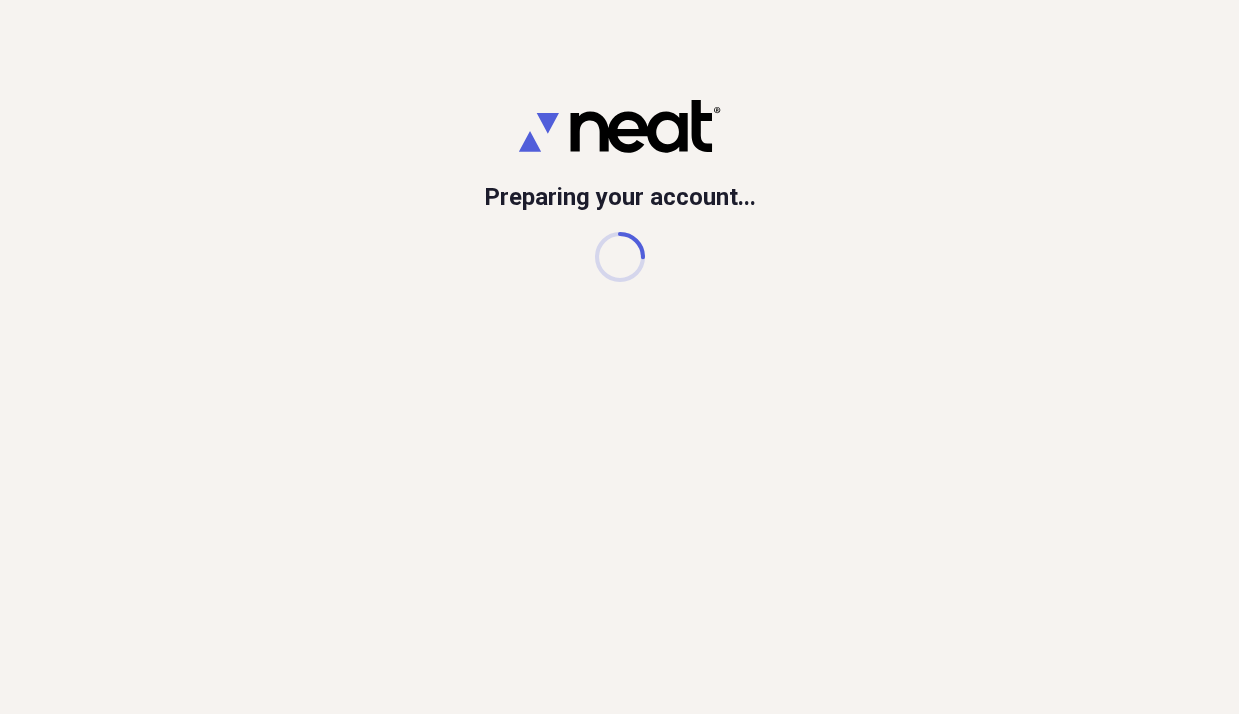 scroll, scrollTop: 0, scrollLeft: 0, axis: both 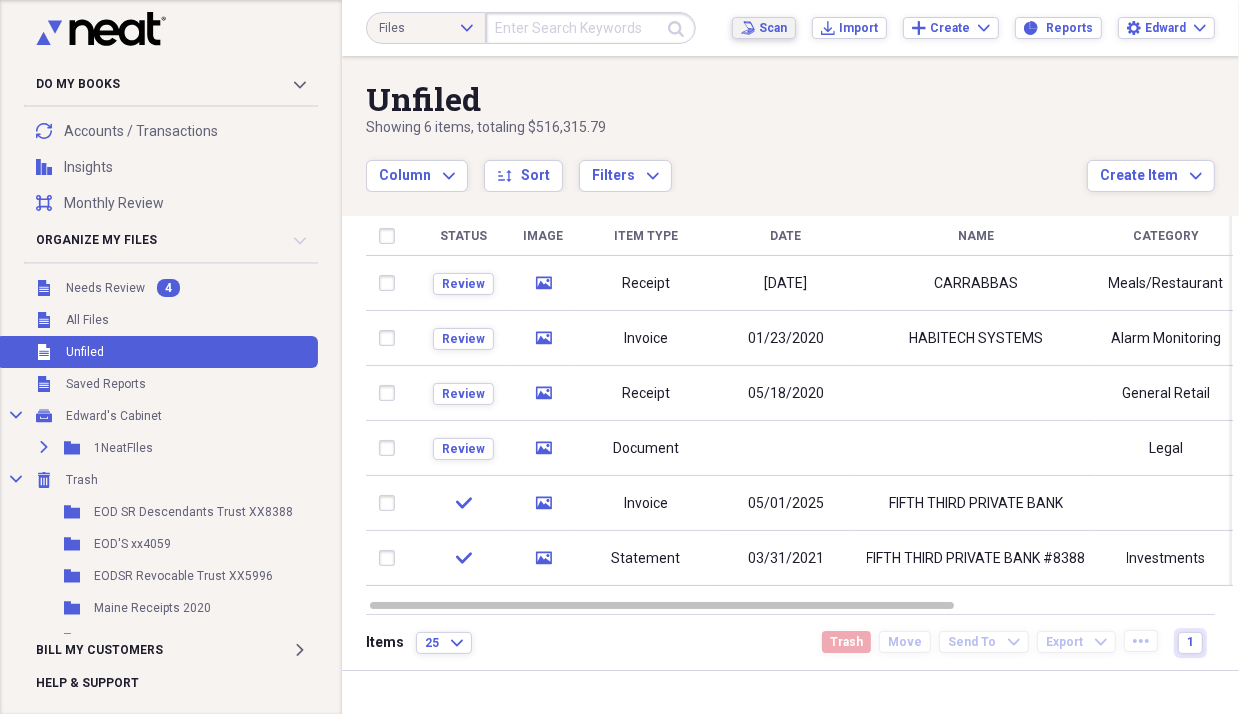click on "Scan Scan" at bounding box center [764, 28] 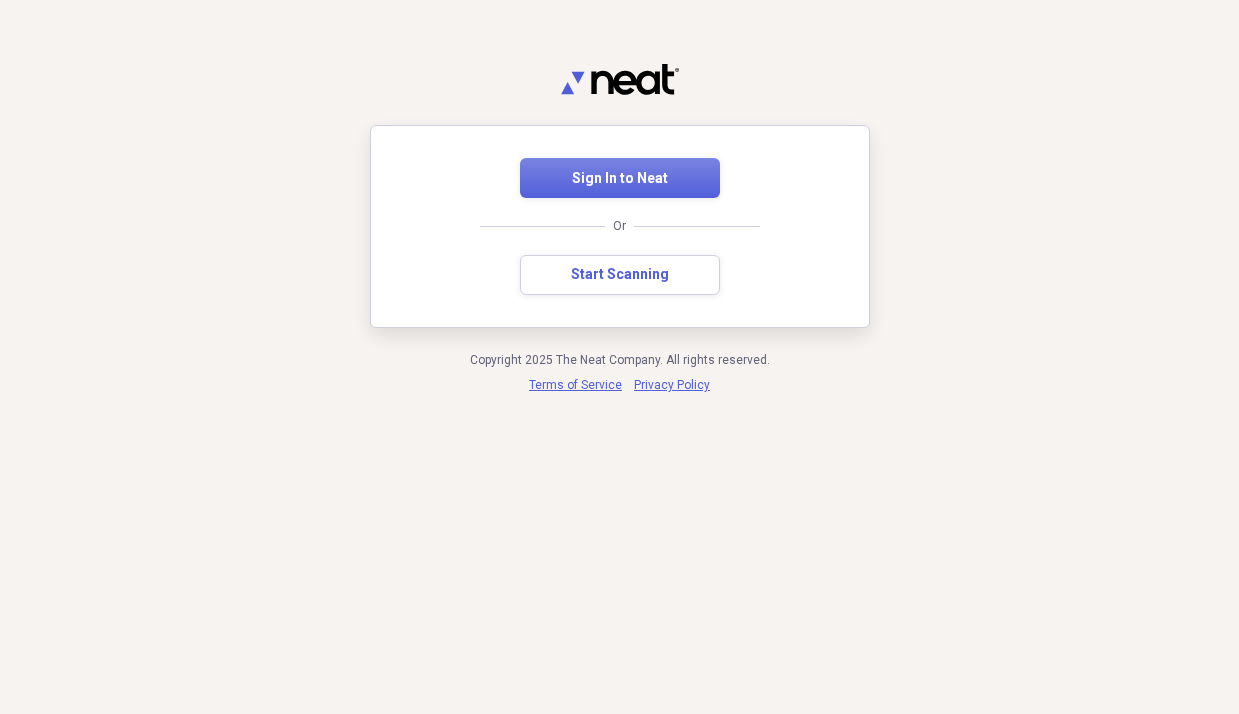 scroll, scrollTop: 0, scrollLeft: 0, axis: both 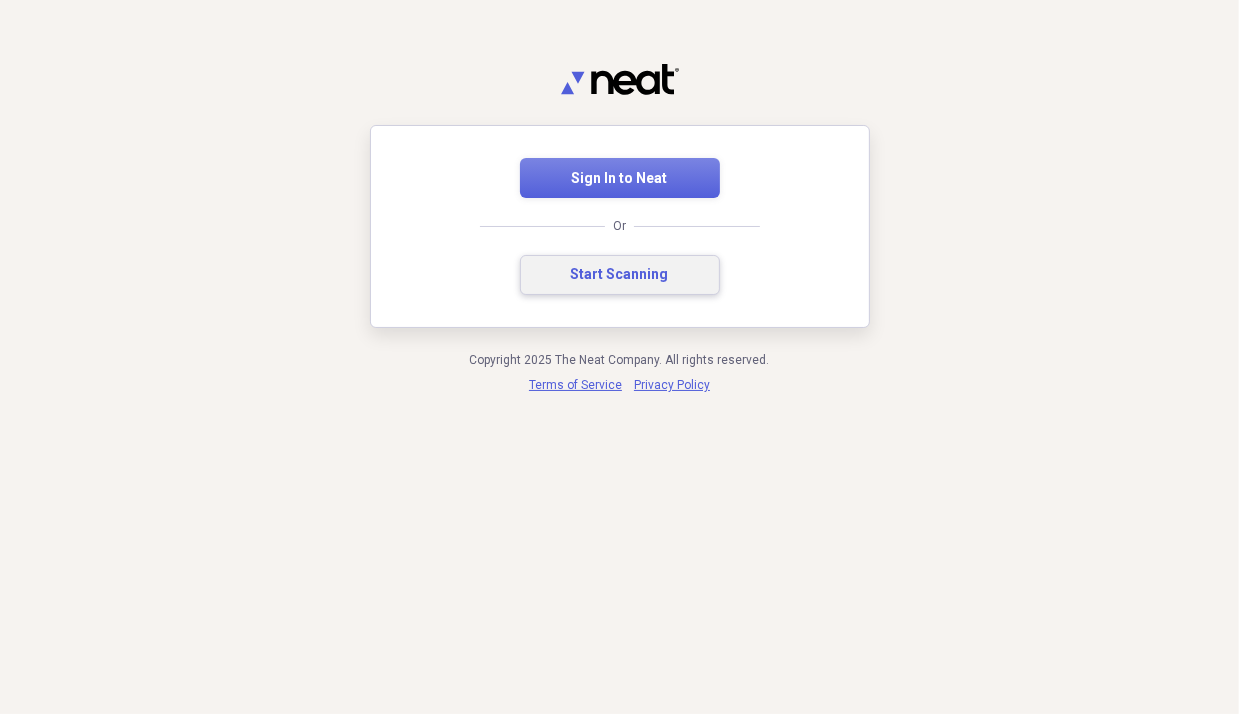 click on "Start Scanning" at bounding box center (620, 275) 